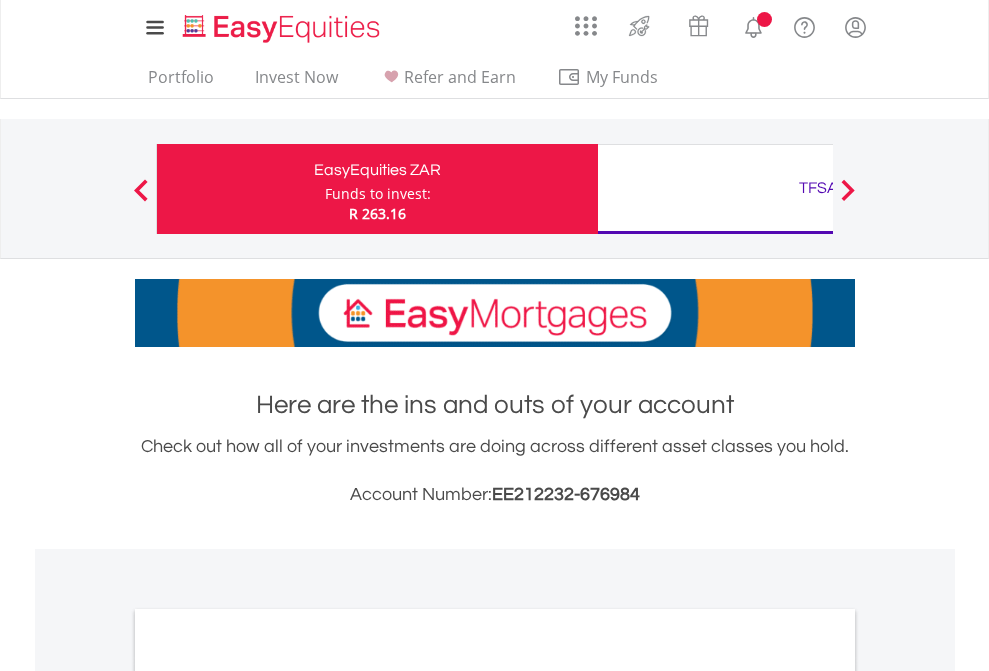 scroll, scrollTop: 0, scrollLeft: 0, axis: both 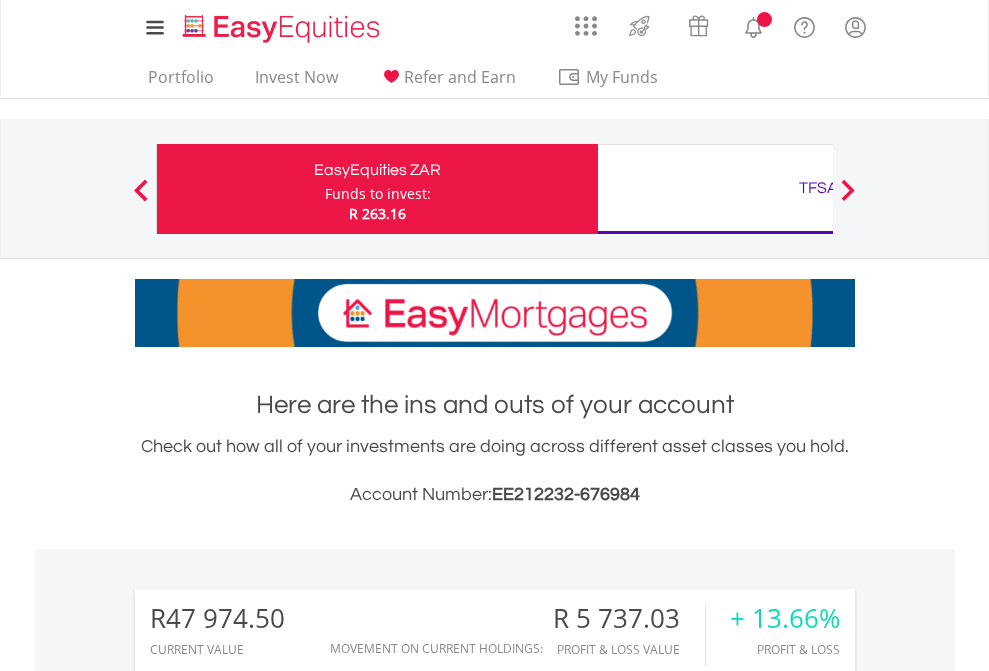 click on "Funds to invest:" at bounding box center [378, 194] 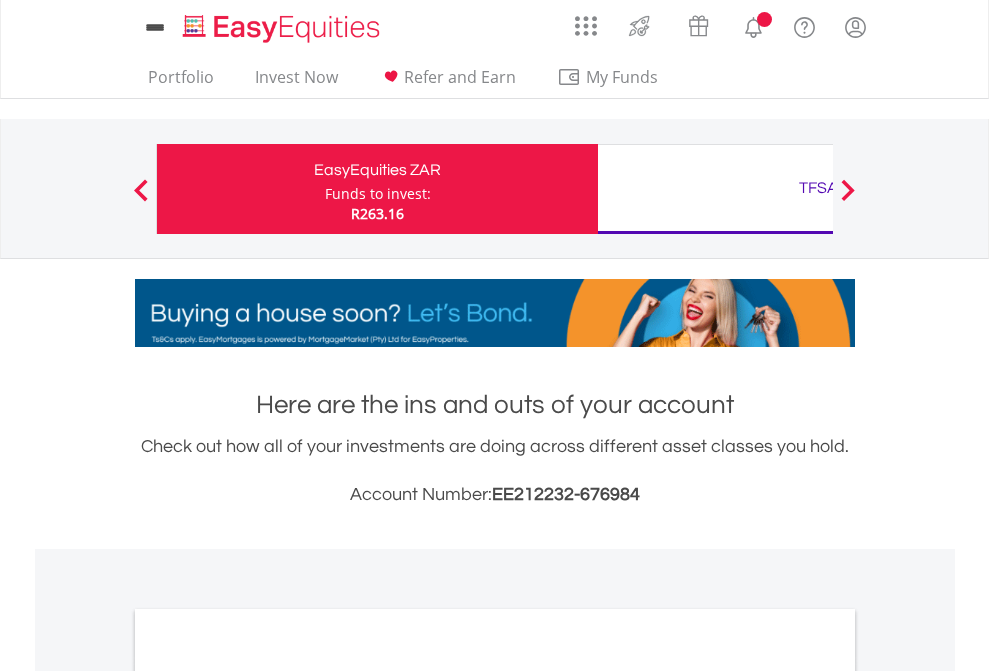 scroll, scrollTop: 0, scrollLeft: 0, axis: both 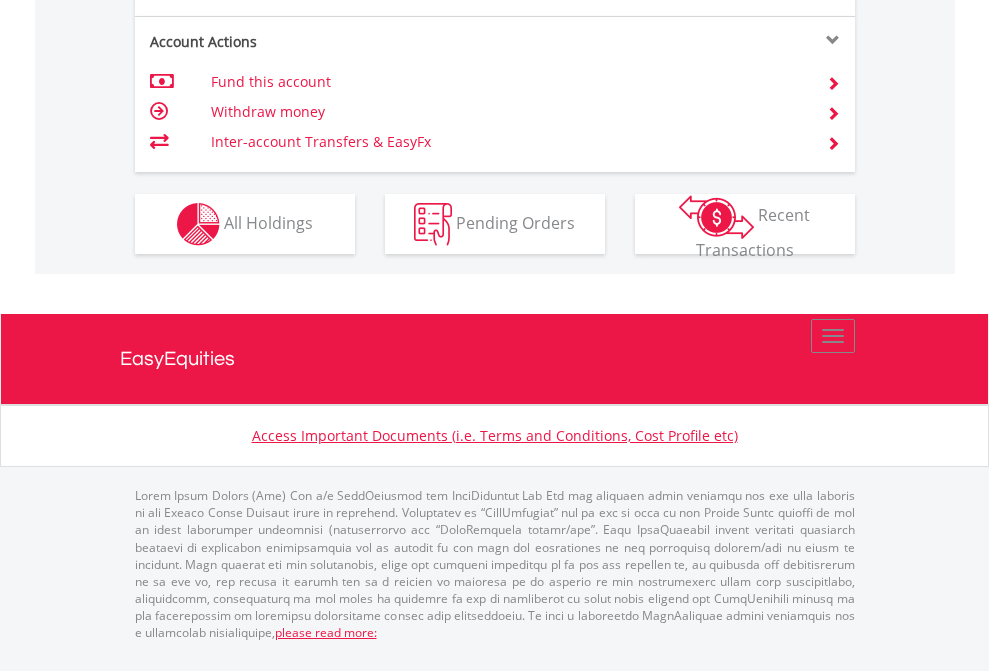 click on "Investment types" at bounding box center (706, -337) 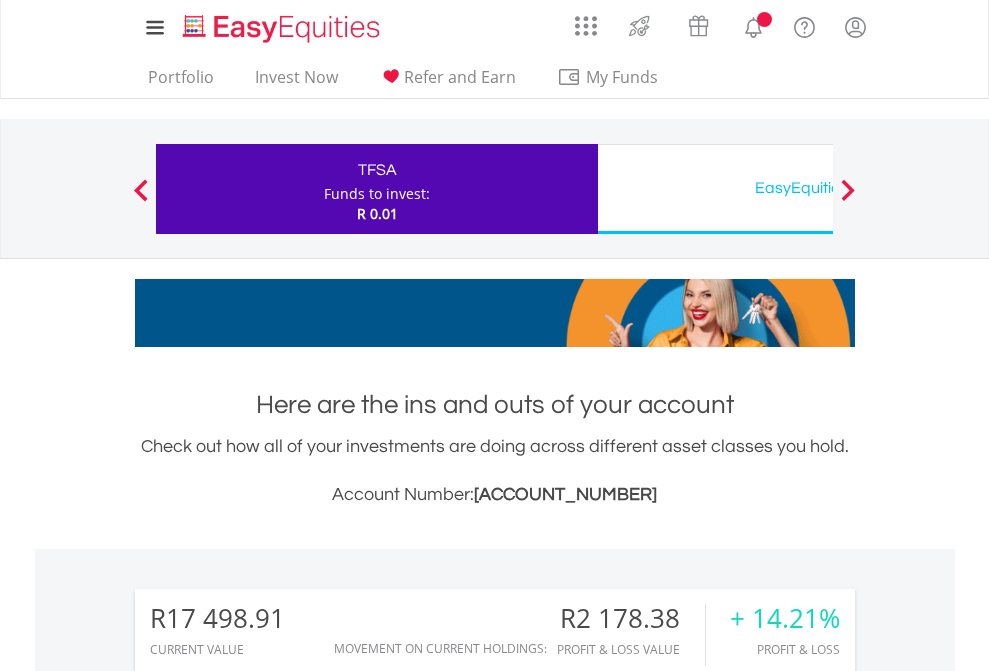 scroll, scrollTop: 0, scrollLeft: 0, axis: both 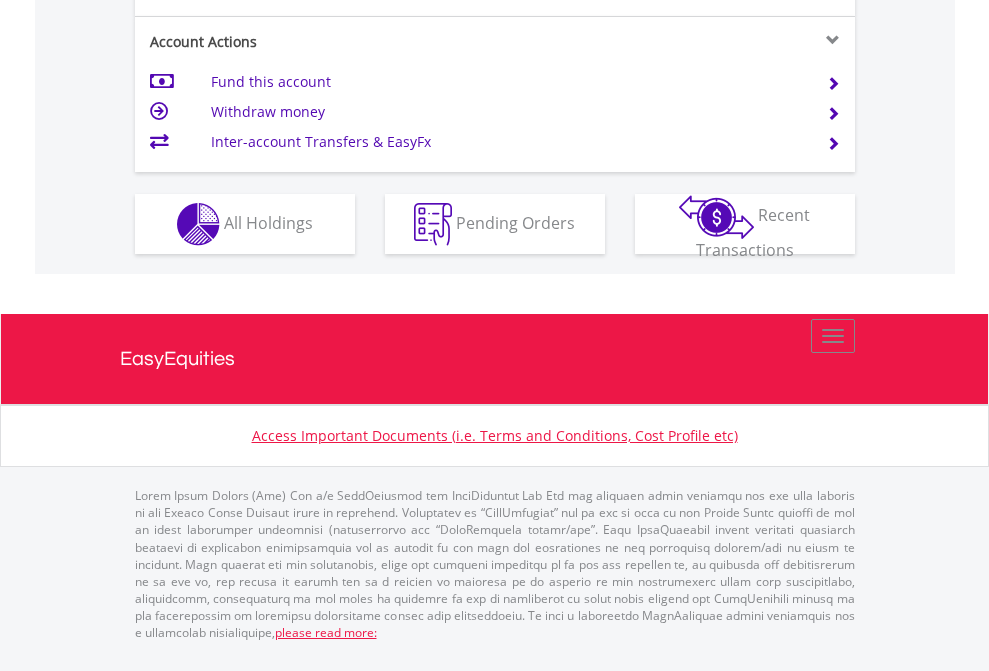 click on "Investment types" at bounding box center [706, -337] 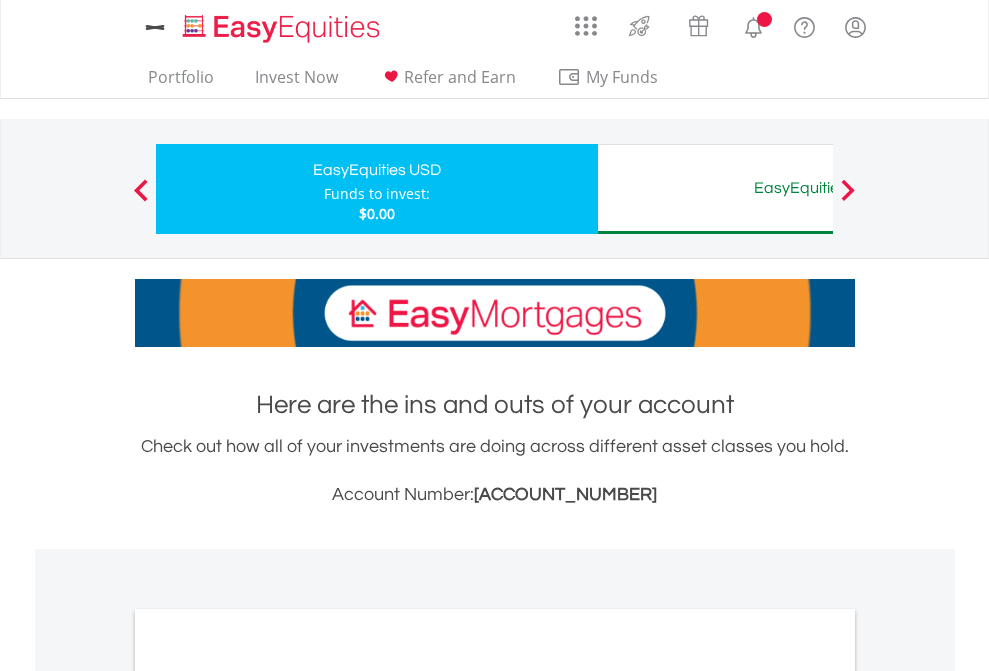scroll, scrollTop: 0, scrollLeft: 0, axis: both 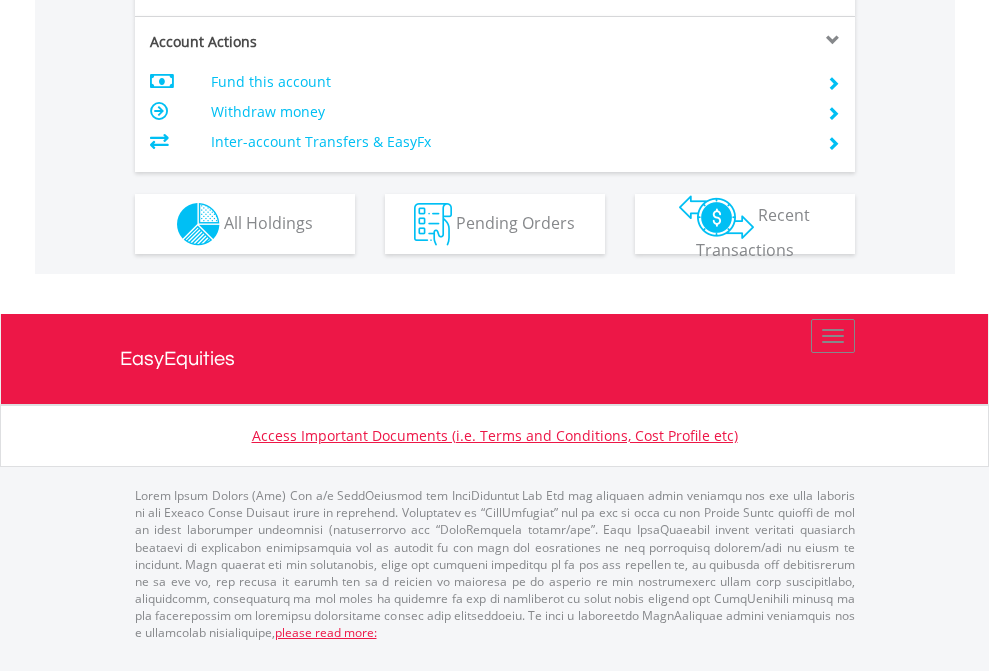 click on "Investment types" at bounding box center [706, -337] 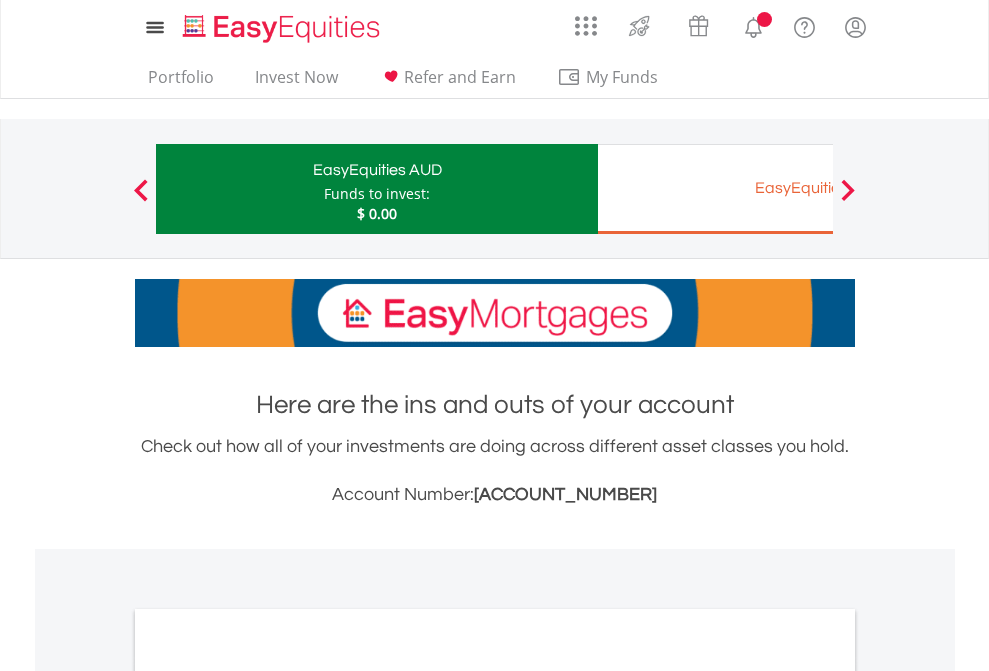 scroll, scrollTop: 0, scrollLeft: 0, axis: both 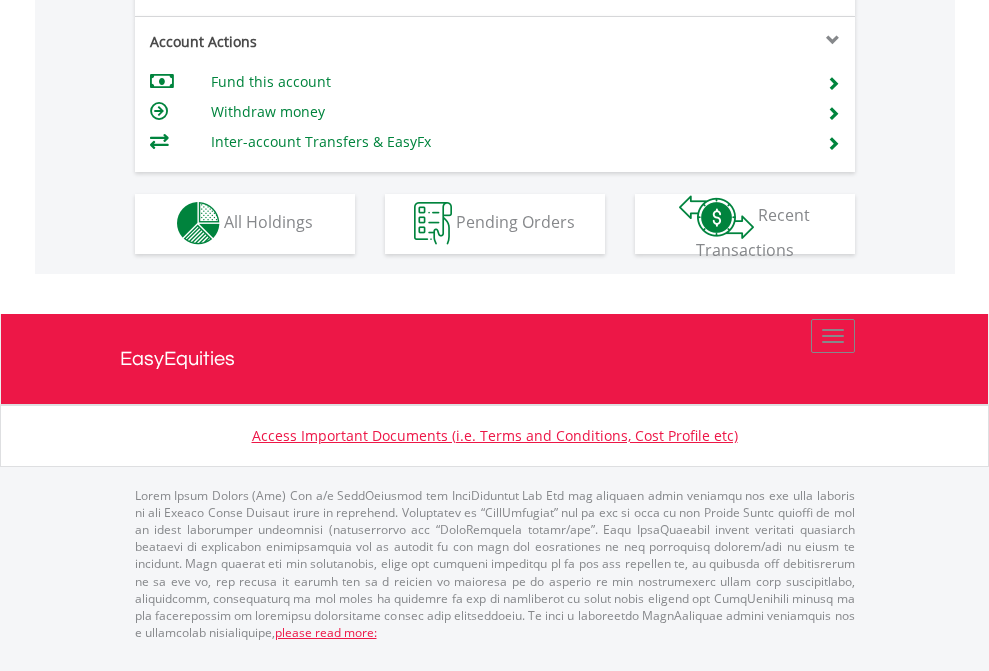 click on "Investment types" at bounding box center [706, -353] 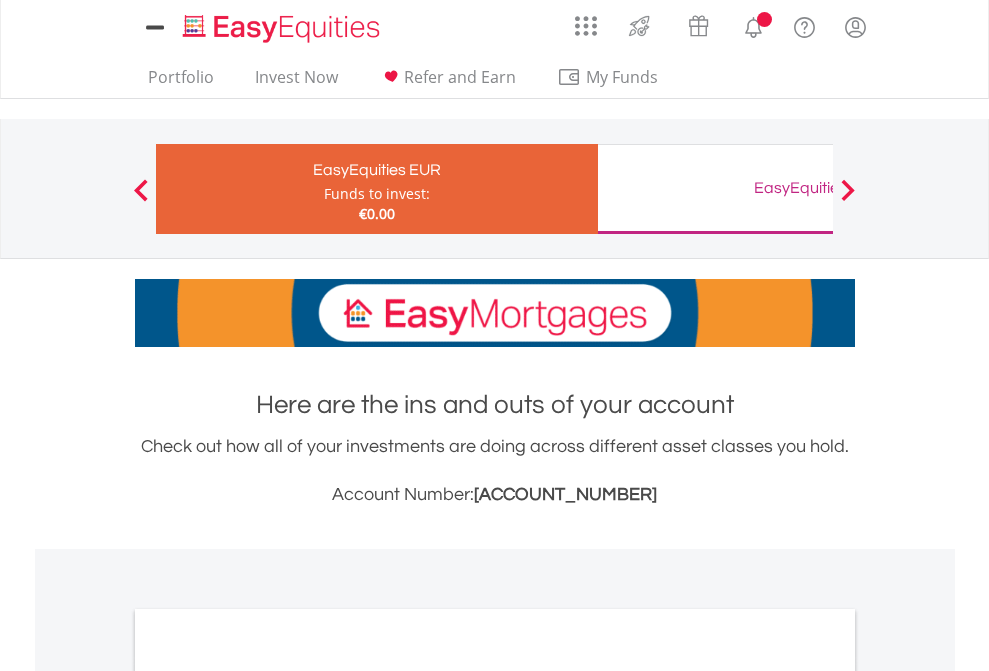 scroll, scrollTop: 0, scrollLeft: 0, axis: both 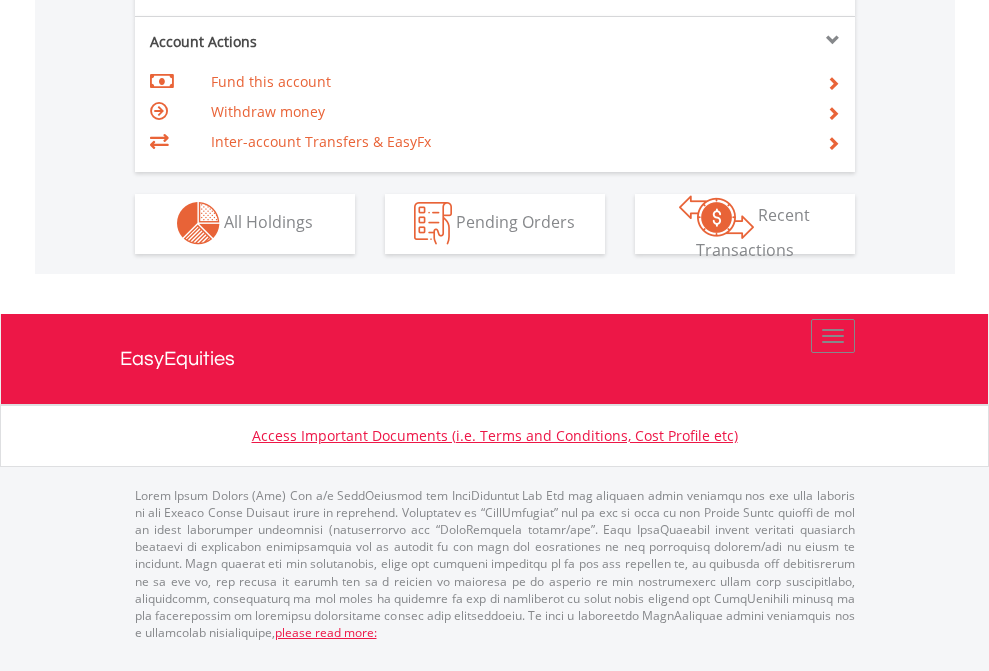click on "Investment types" at bounding box center (706, -353) 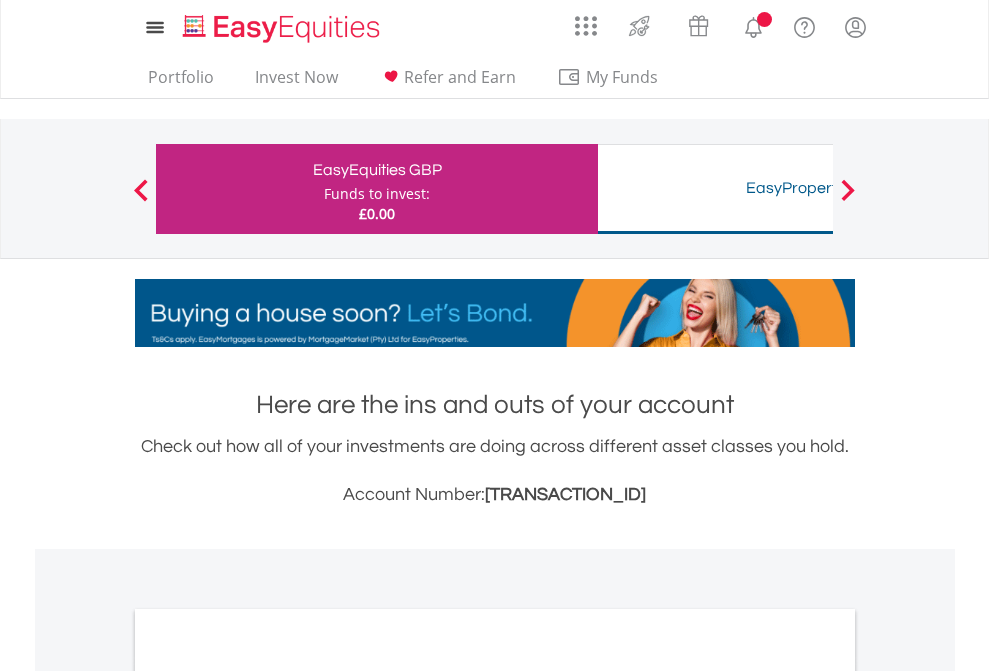 scroll, scrollTop: 0, scrollLeft: 0, axis: both 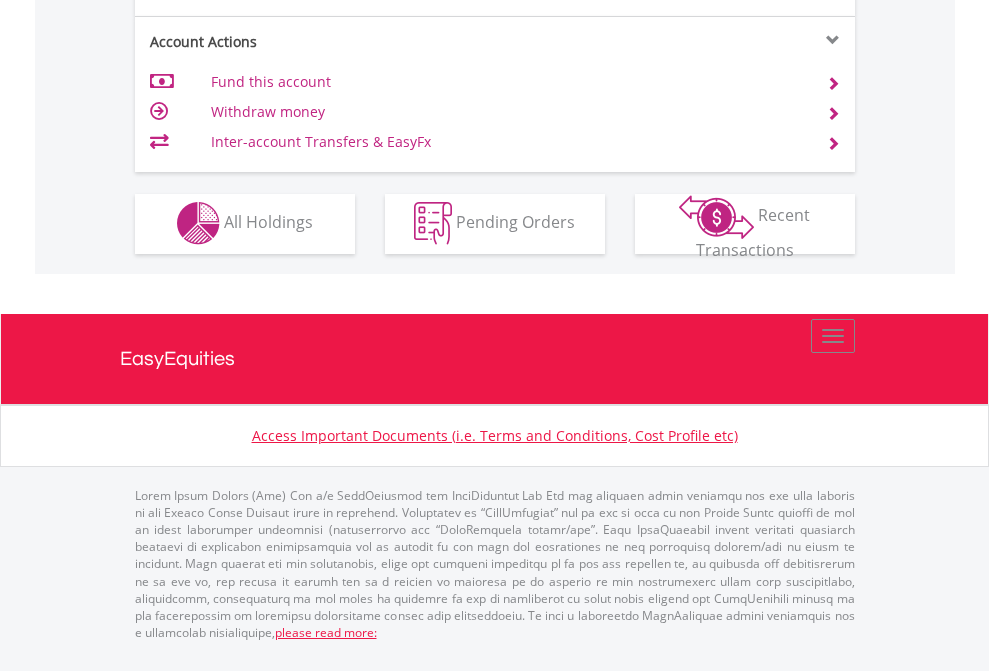 click on "Investment types" at bounding box center (706, -353) 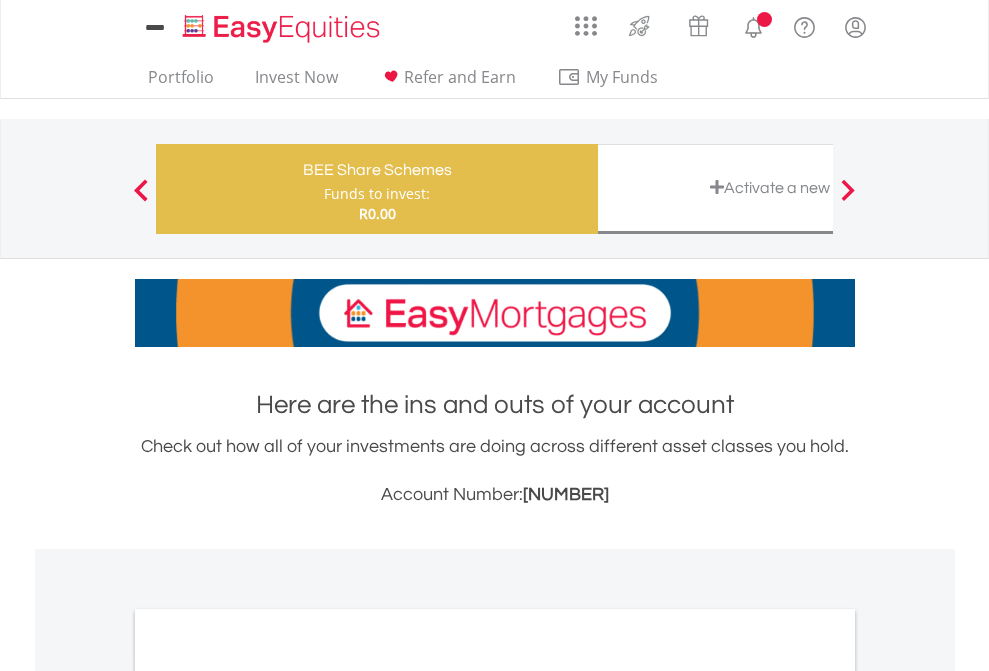 scroll, scrollTop: 0, scrollLeft: 0, axis: both 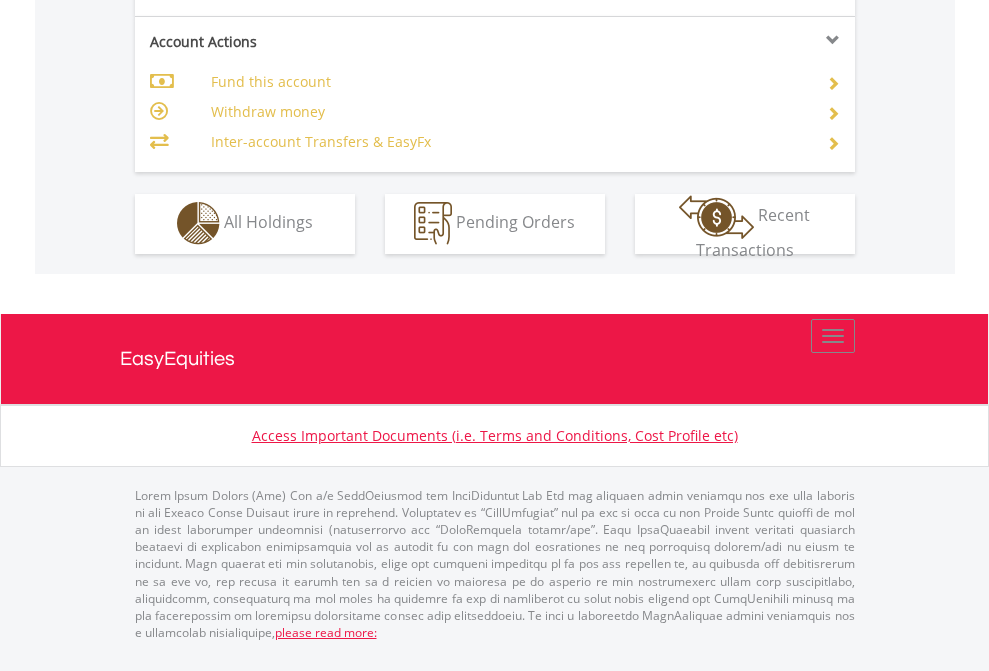 click on "Investment types" at bounding box center (706, -353) 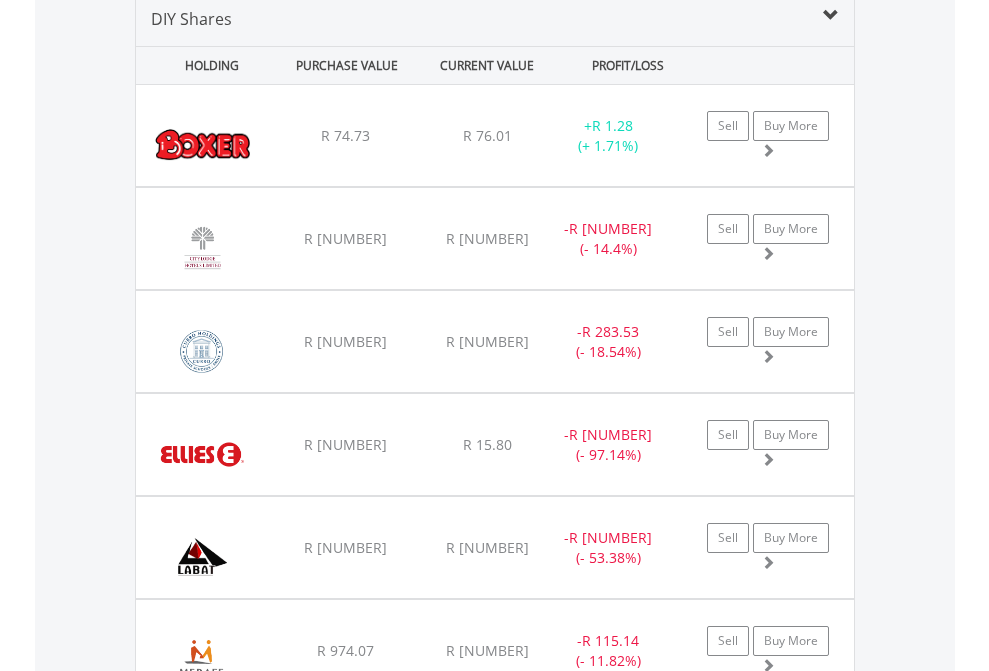 scroll, scrollTop: 1933, scrollLeft: 0, axis: vertical 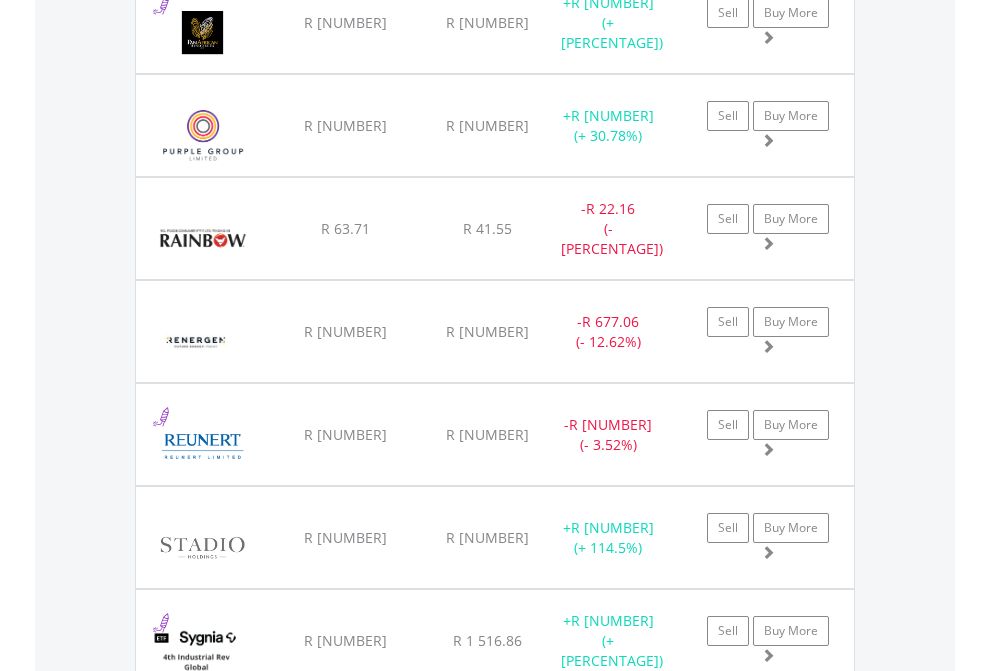 click on "TFSA" at bounding box center [818, -1745] 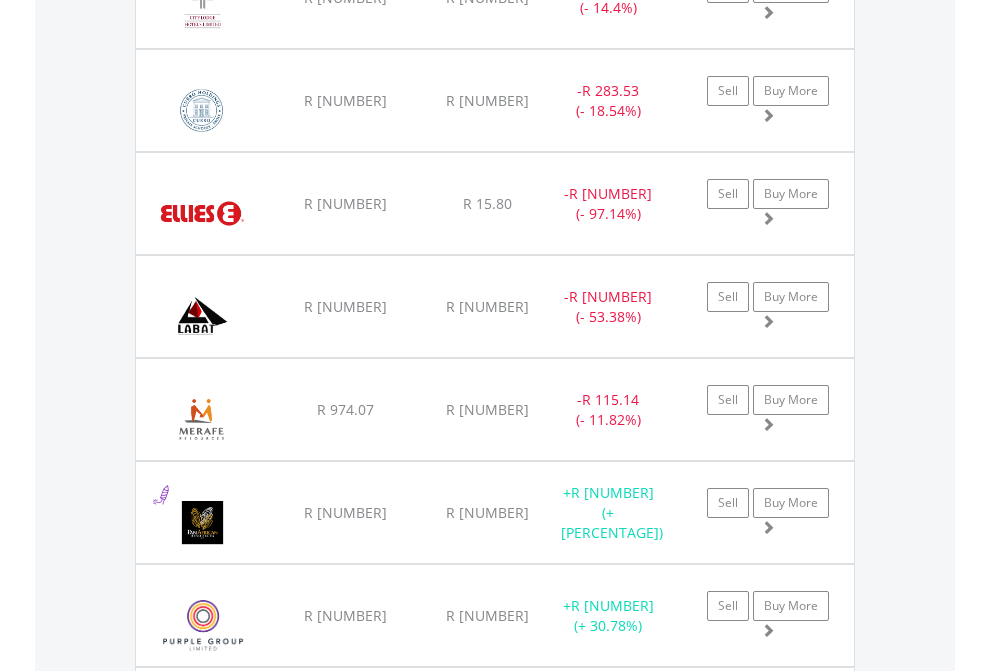 scroll, scrollTop: 144, scrollLeft: 0, axis: vertical 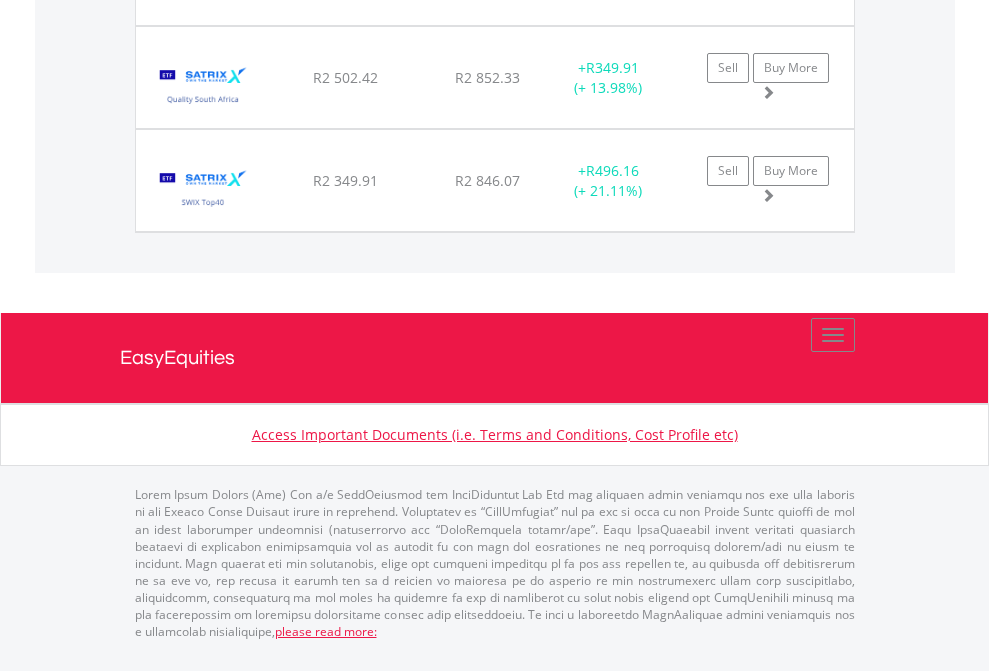 click on "EasyEquities USD" at bounding box center (818, -1934) 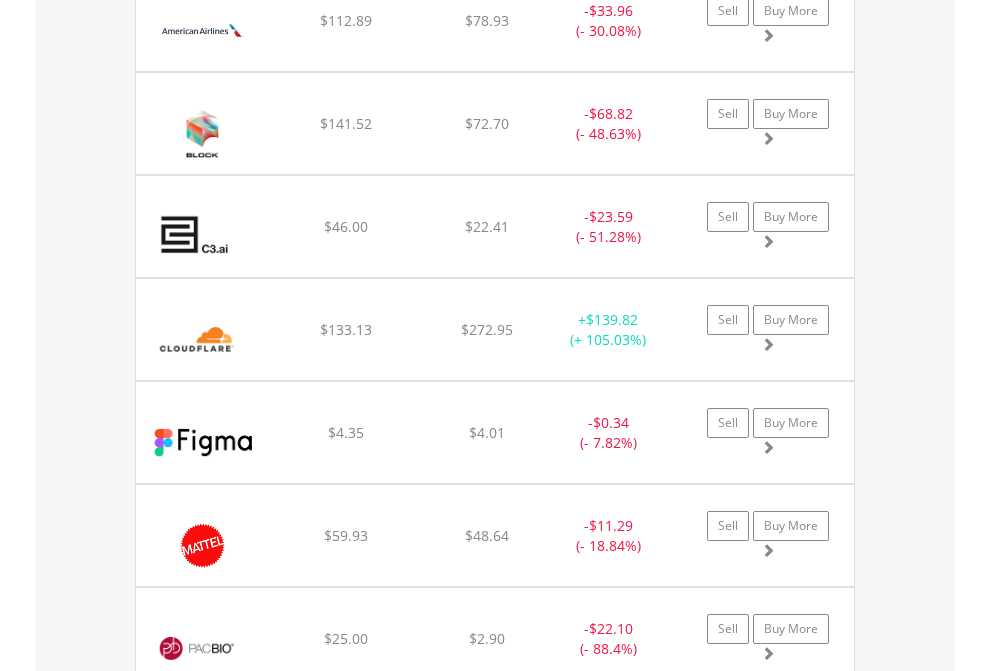 scroll, scrollTop: 2265, scrollLeft: 0, axis: vertical 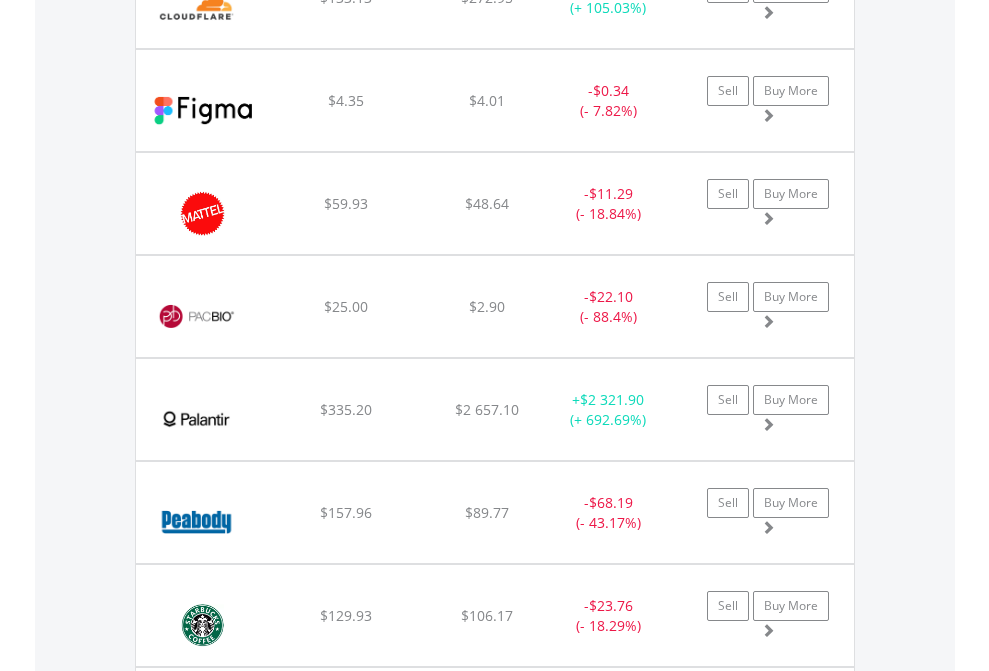 click on "EasyEquities AUD" at bounding box center [818, -2077] 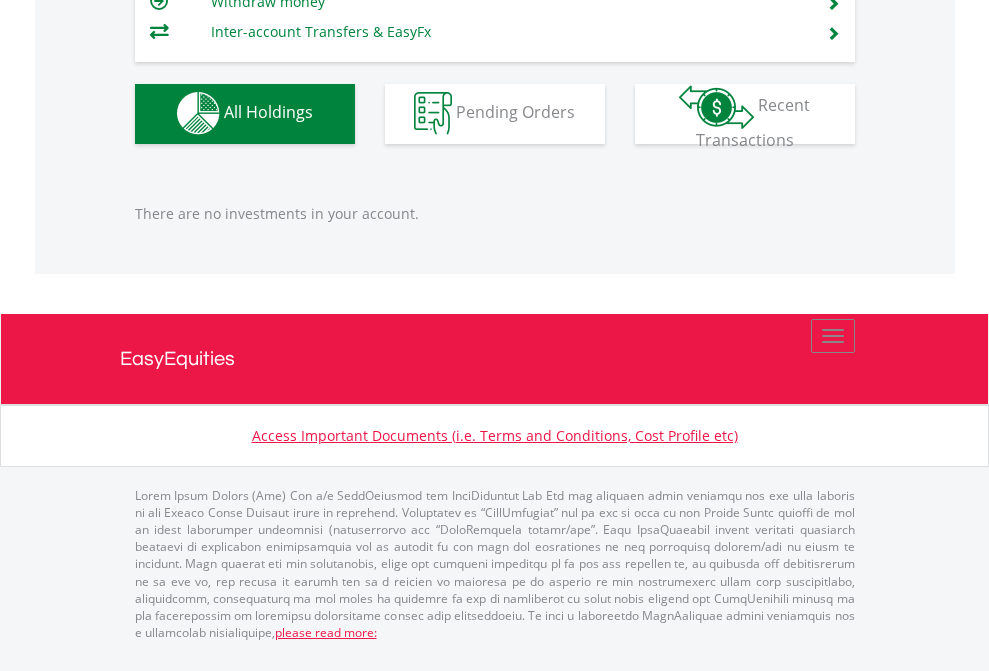 scroll, scrollTop: 1980, scrollLeft: 0, axis: vertical 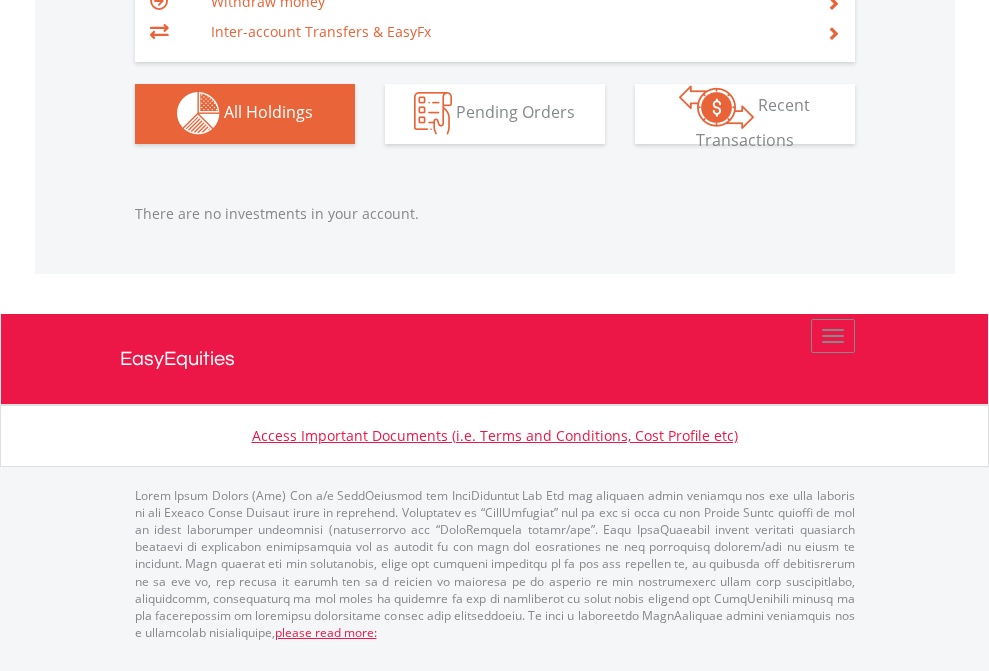 click on "EasyEquities GBP" at bounding box center [818, -1142] 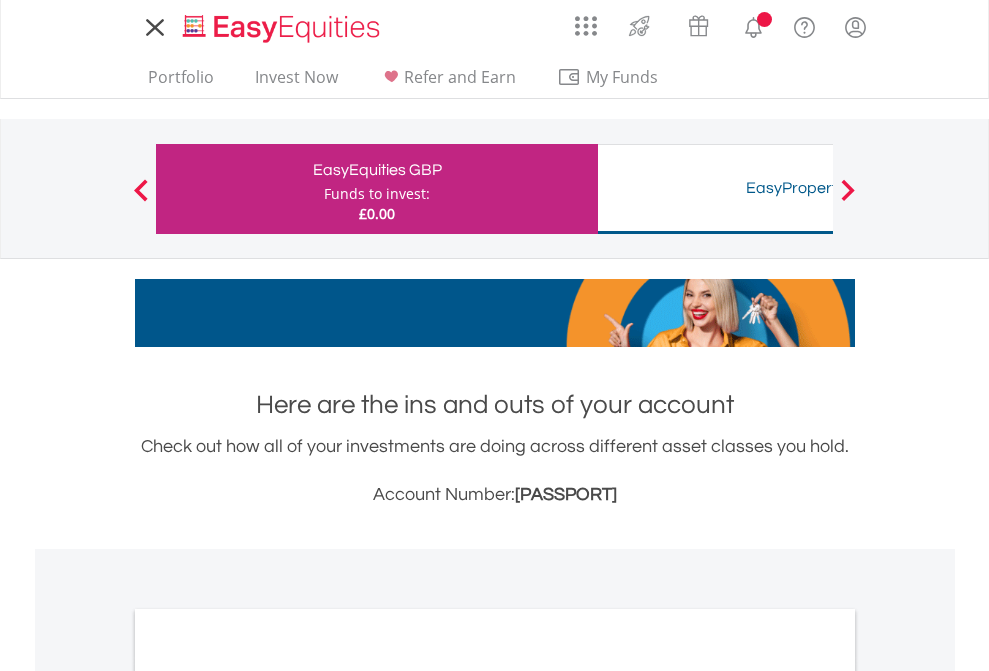 scroll, scrollTop: 0, scrollLeft: 0, axis: both 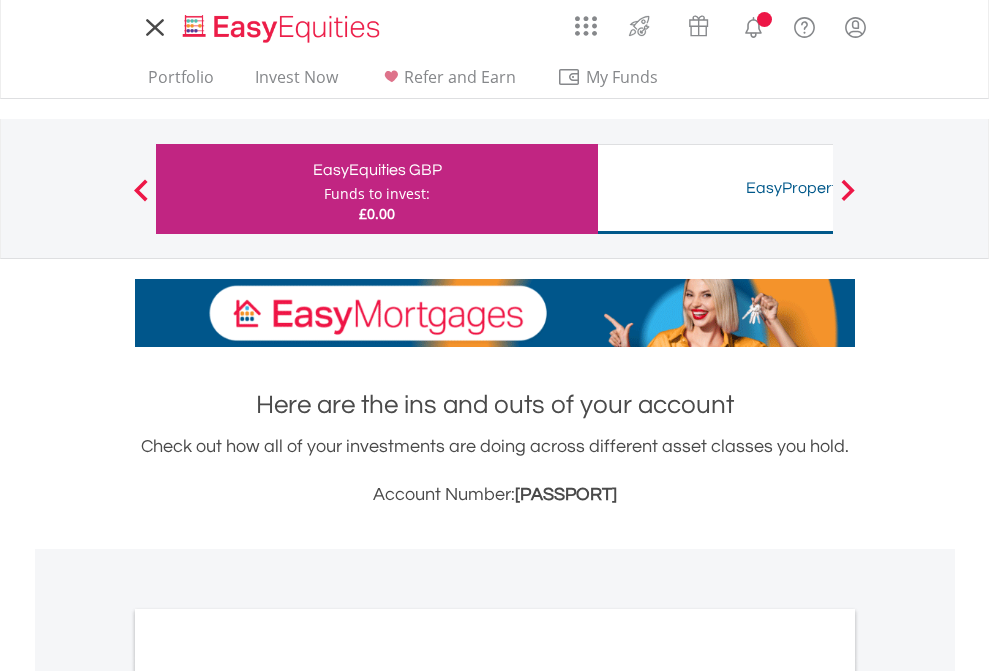 click on "All Holdings" at bounding box center [268, 1096] 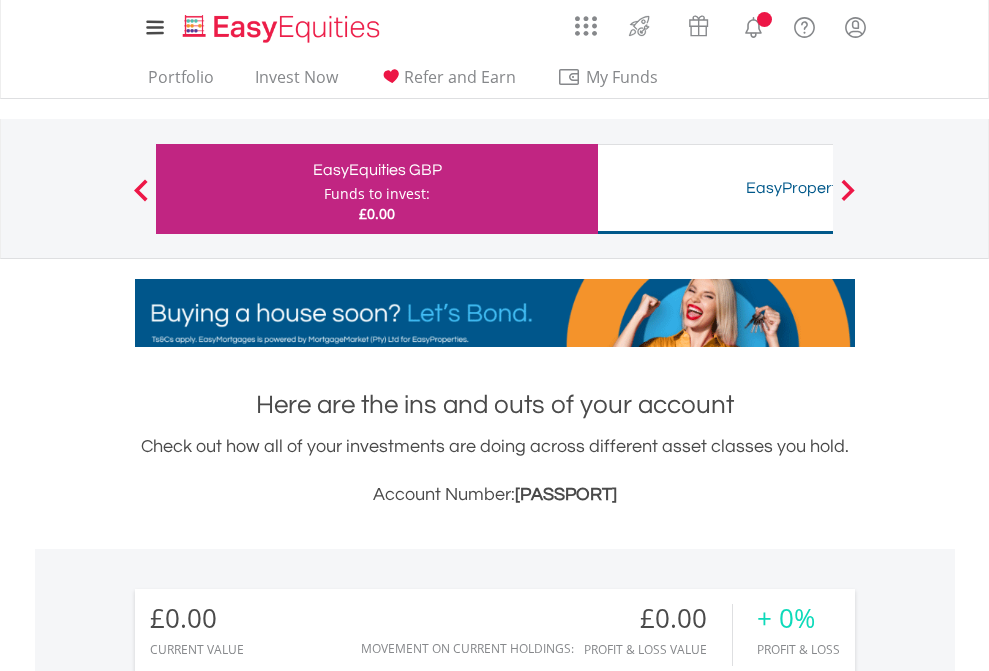 scroll, scrollTop: 1202, scrollLeft: 0, axis: vertical 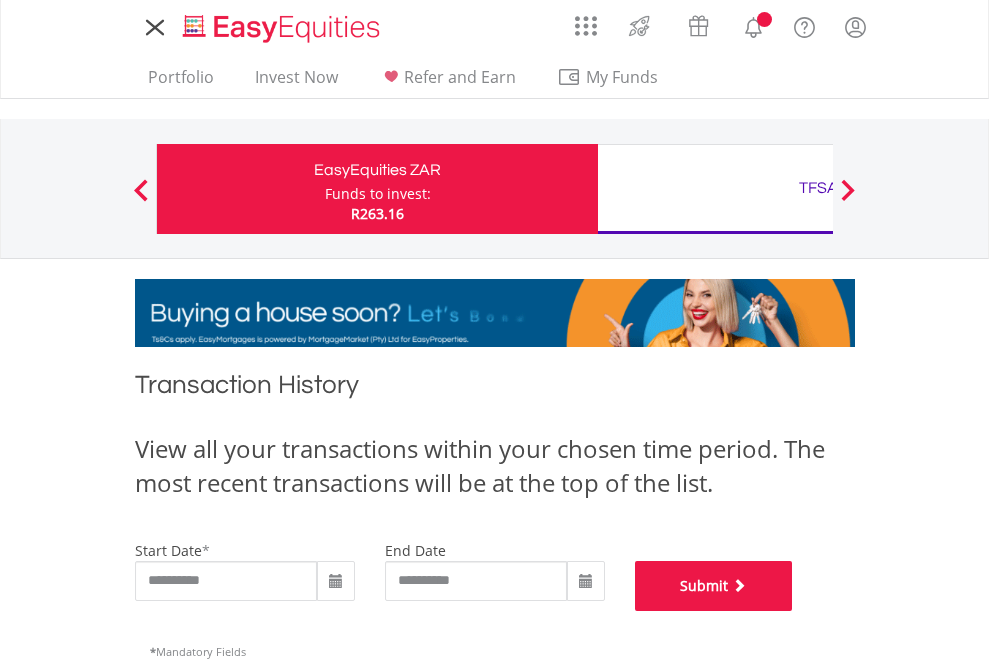 click on "Submit" at bounding box center [714, 586] 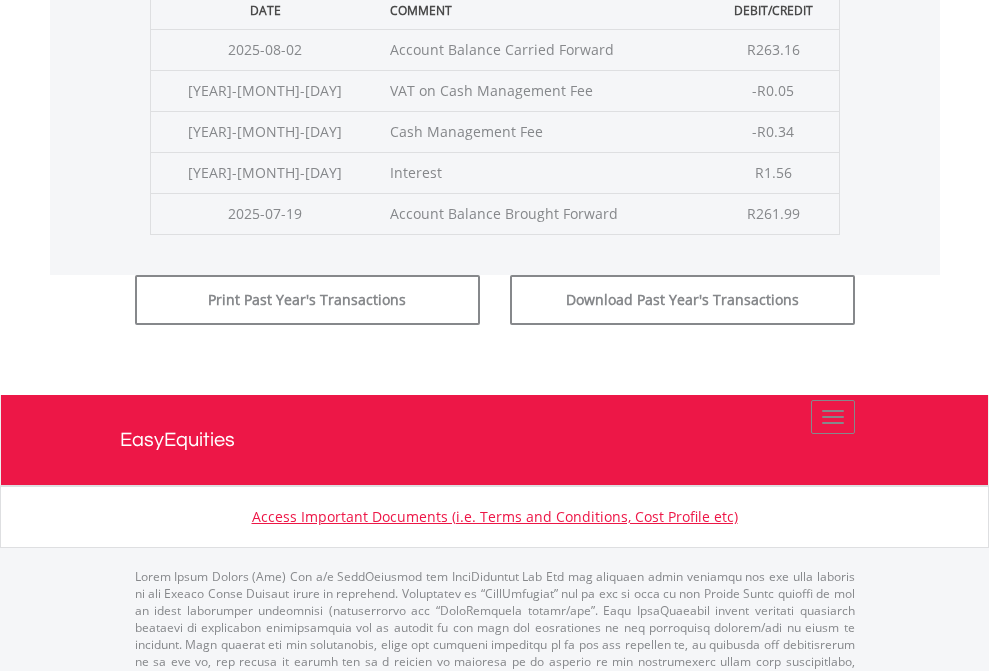 scroll, scrollTop: 811, scrollLeft: 0, axis: vertical 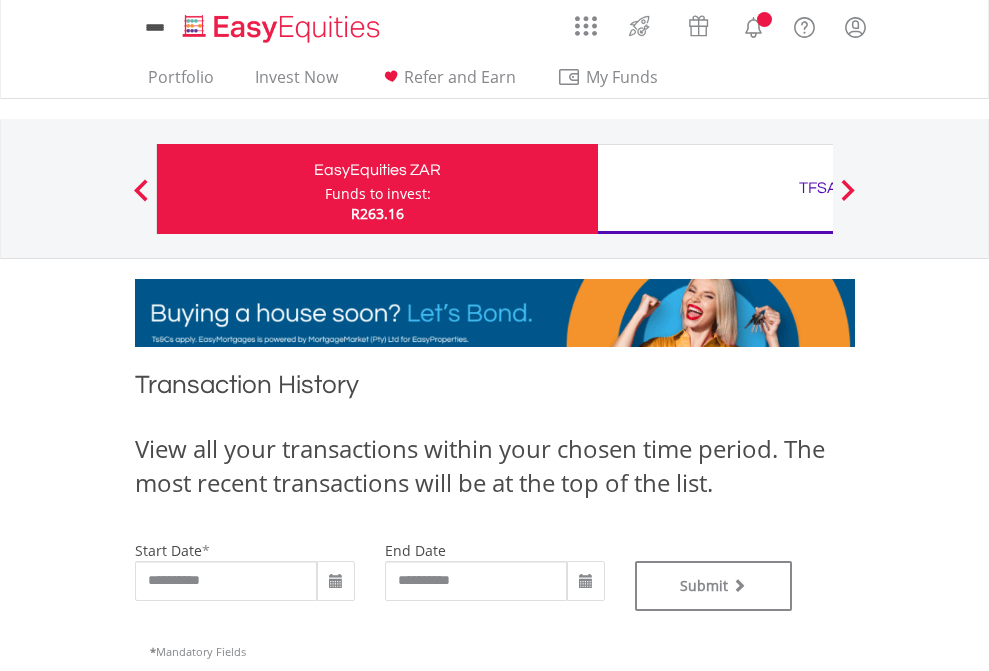 click on "TFSA" at bounding box center [818, 188] 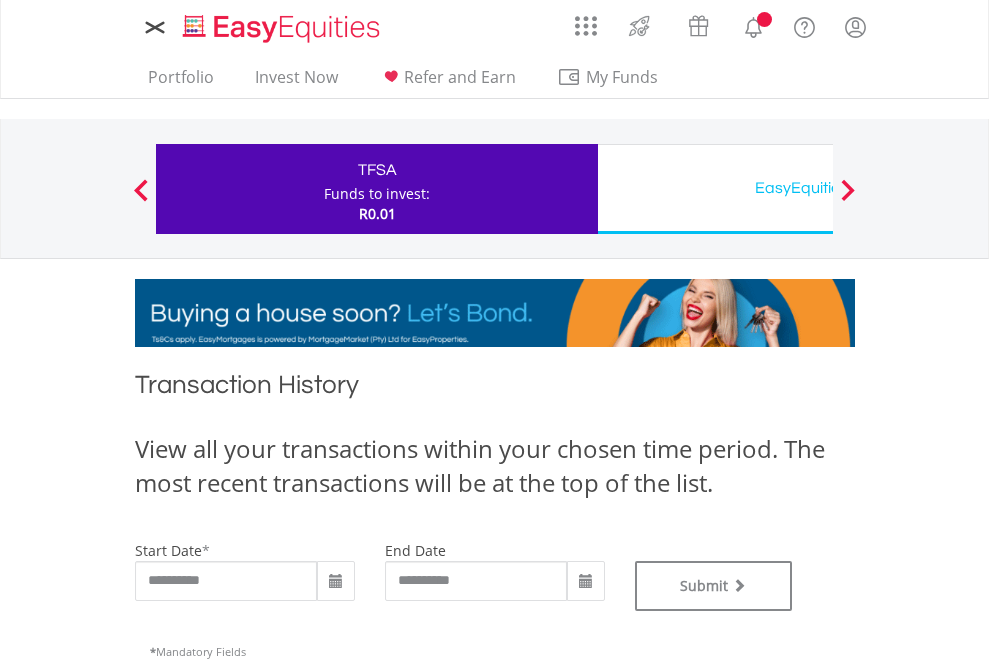 scroll, scrollTop: 0, scrollLeft: 0, axis: both 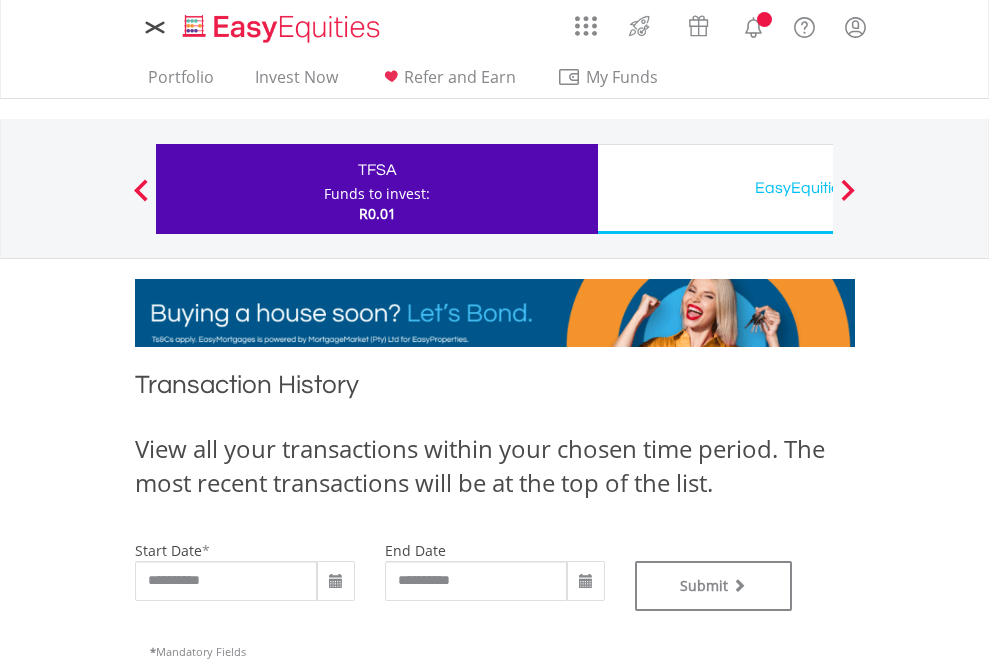 type on "**********" 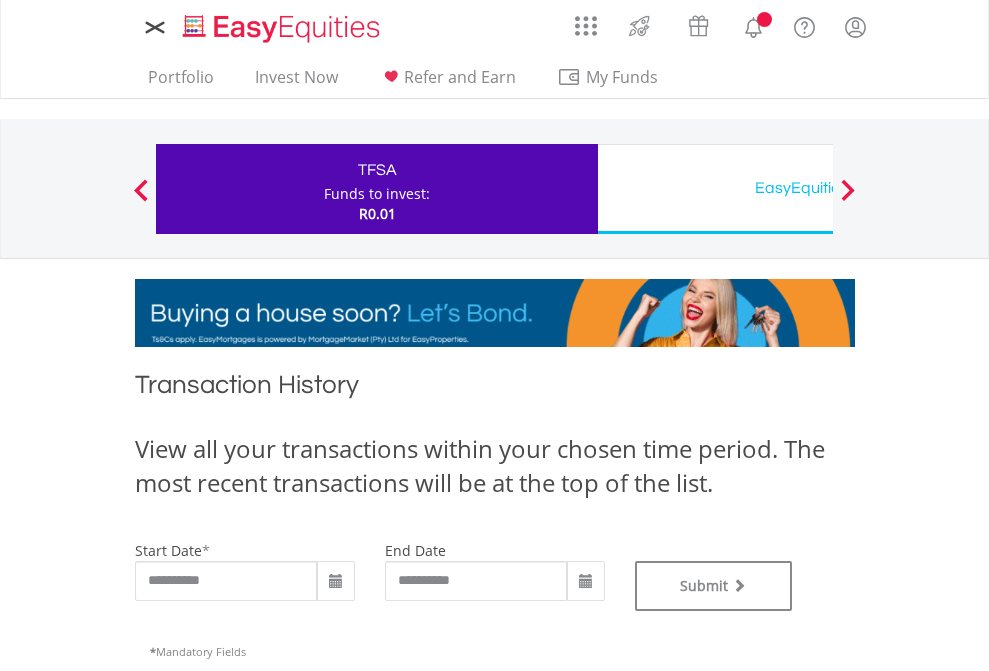type on "**********" 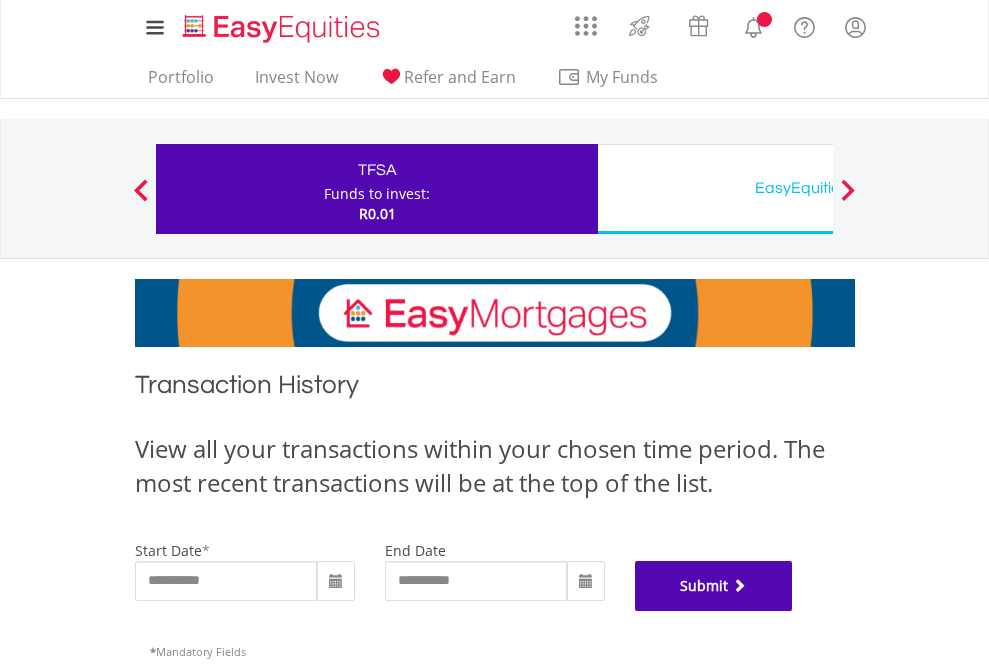 click on "Submit" at bounding box center [714, 586] 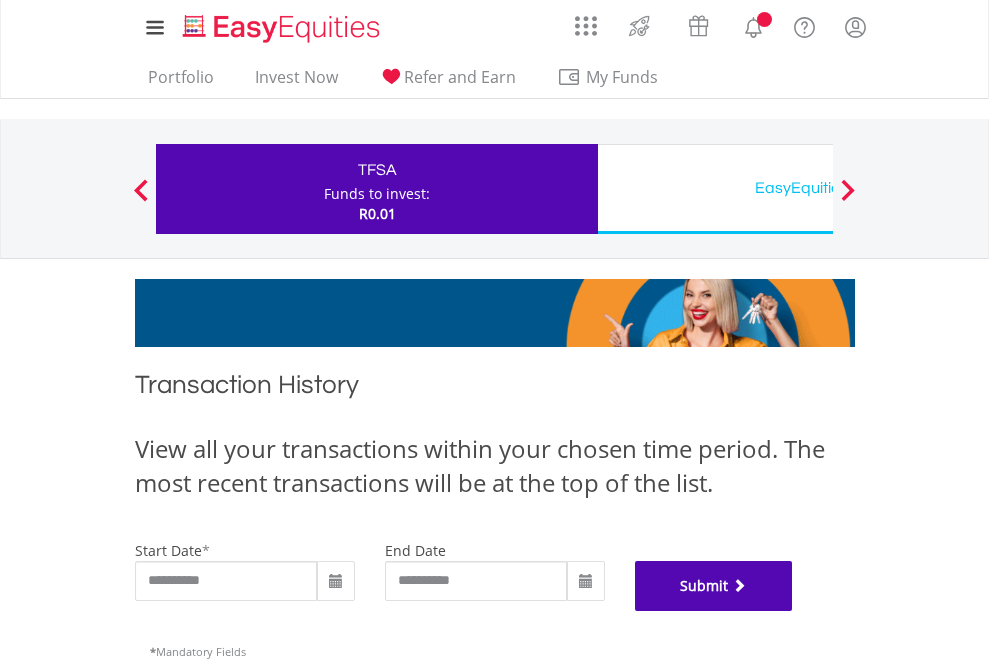 scroll, scrollTop: 811, scrollLeft: 0, axis: vertical 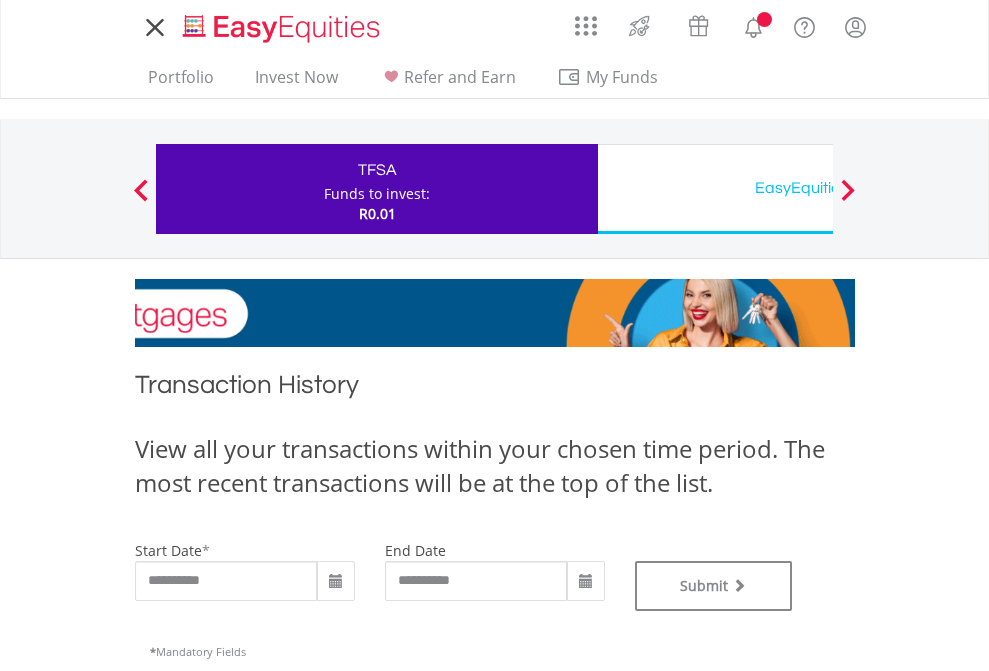 click on "EasyEquities USD" at bounding box center [818, 188] 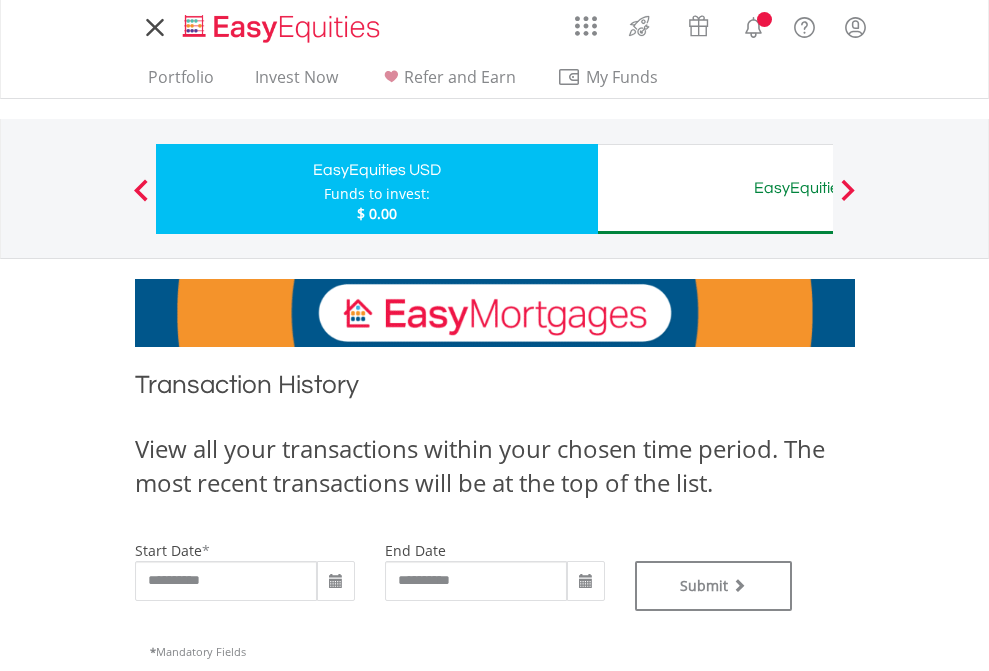 scroll, scrollTop: 0, scrollLeft: 0, axis: both 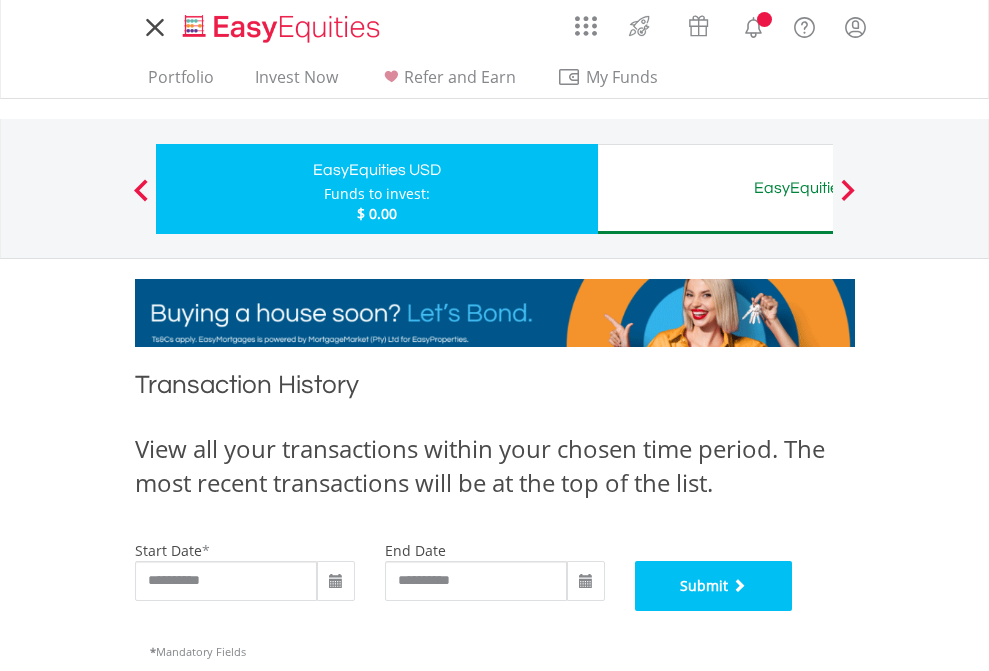 click on "Submit" at bounding box center [714, 586] 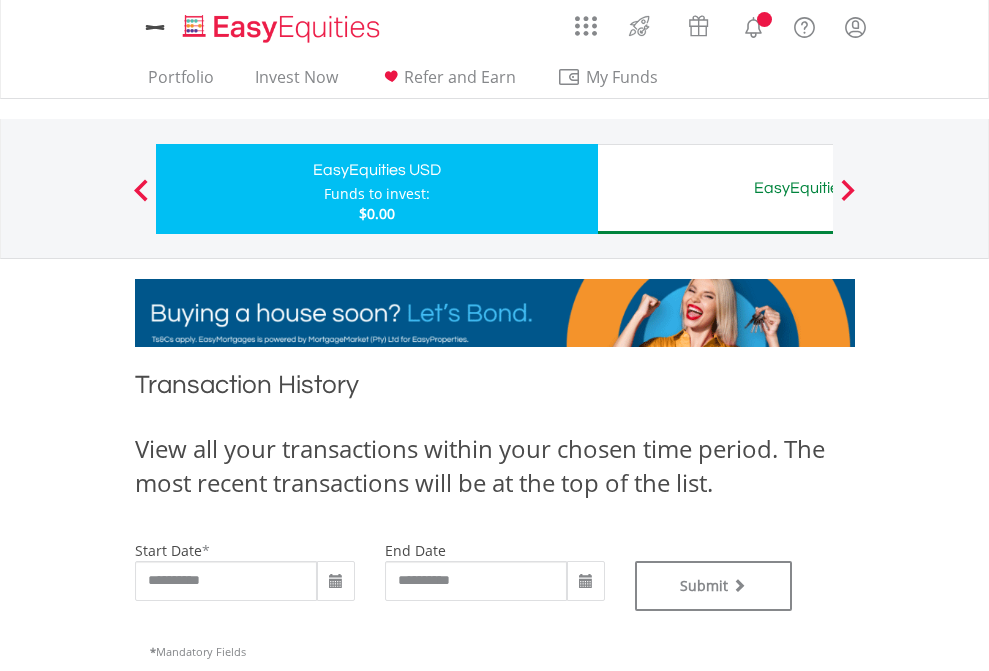 scroll, scrollTop: 0, scrollLeft: 0, axis: both 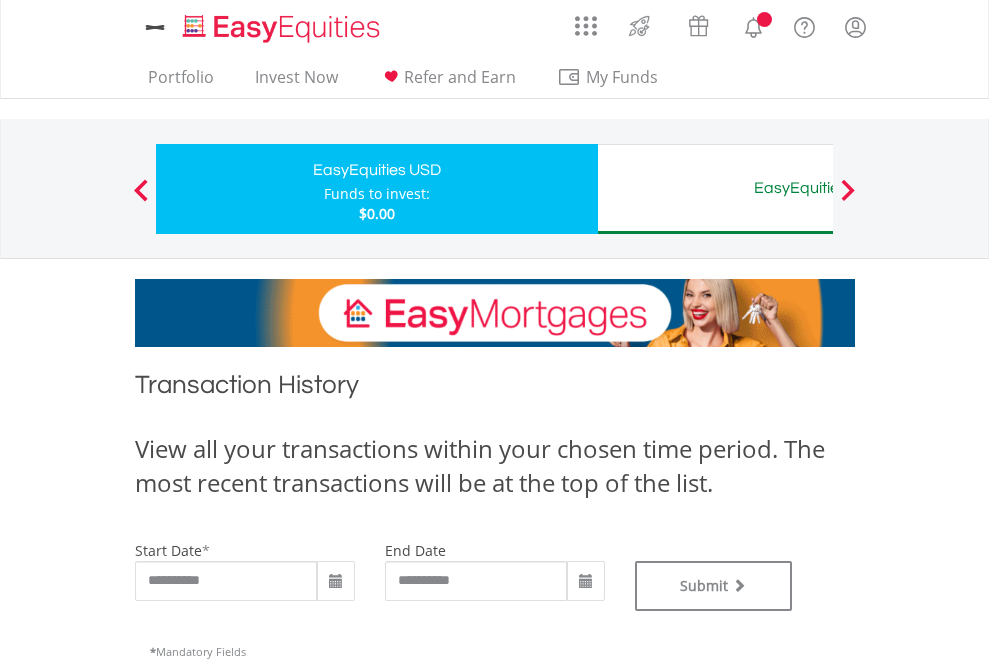 click on "EasyEquities AUD" at bounding box center [818, 188] 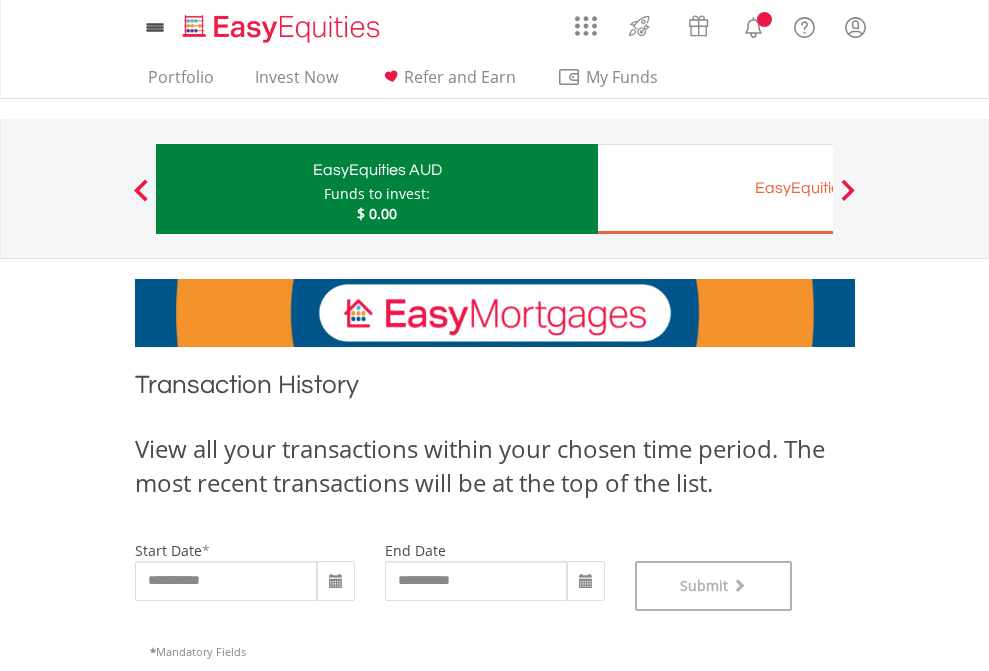 scroll, scrollTop: 811, scrollLeft: 0, axis: vertical 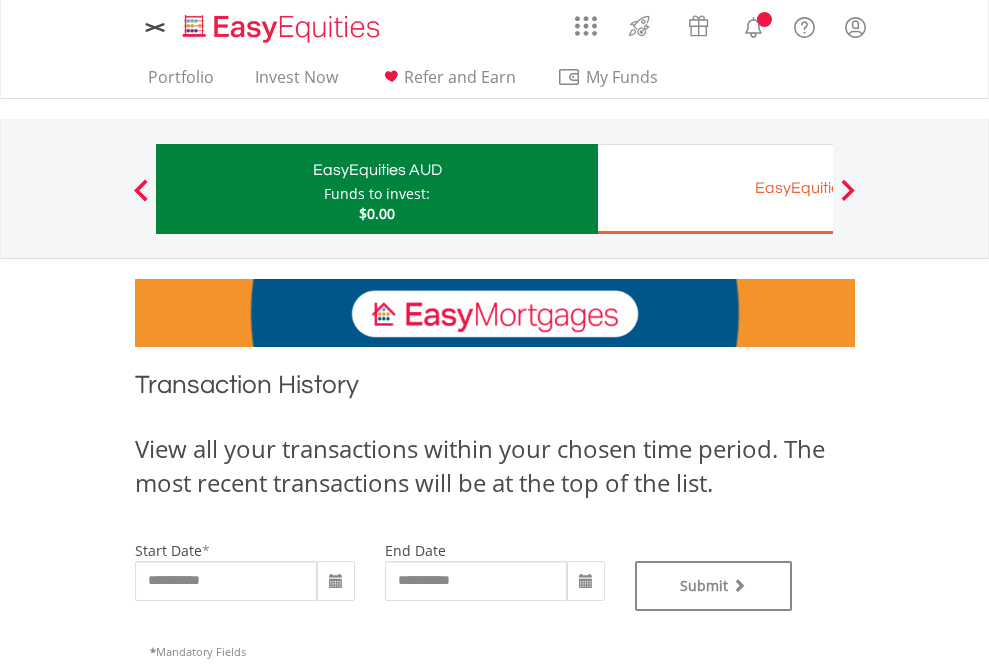 click on "EasyEquities EUR" at bounding box center [818, 188] 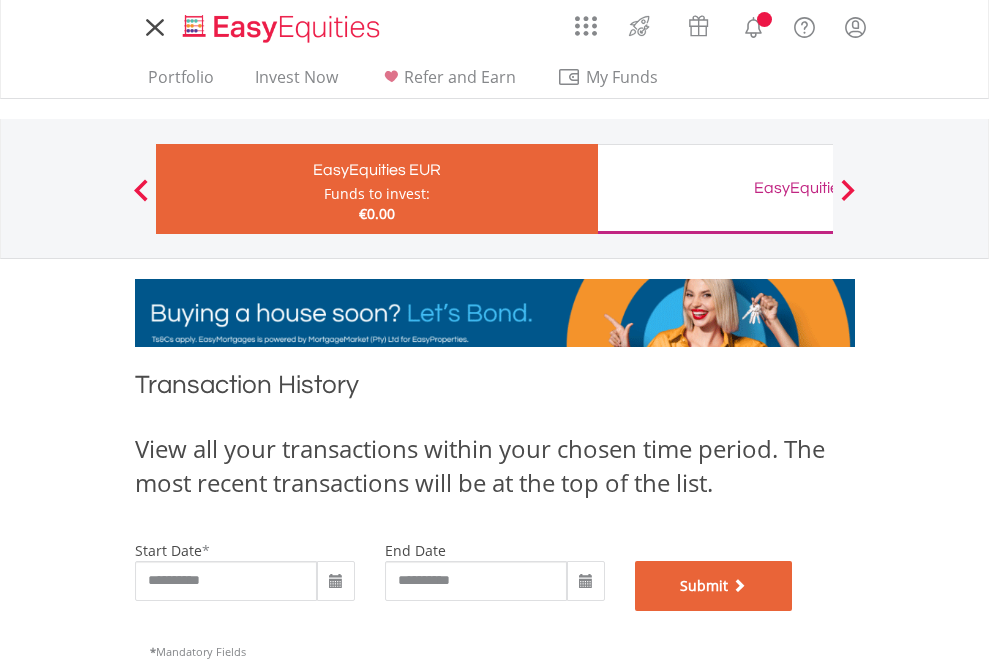 click on "Submit" at bounding box center (714, 586) 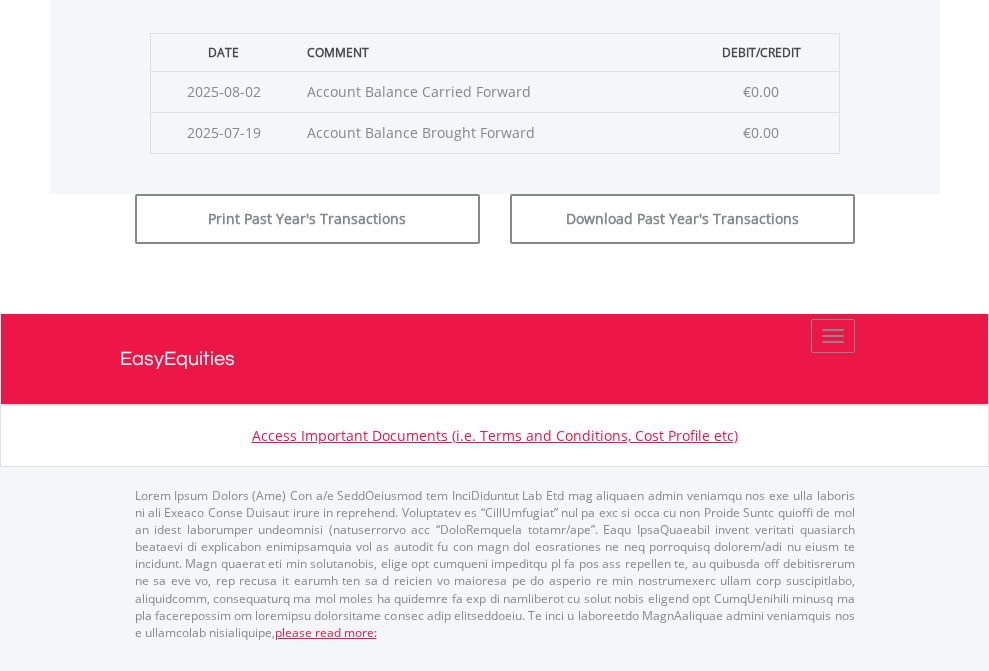 scroll, scrollTop: 811, scrollLeft: 0, axis: vertical 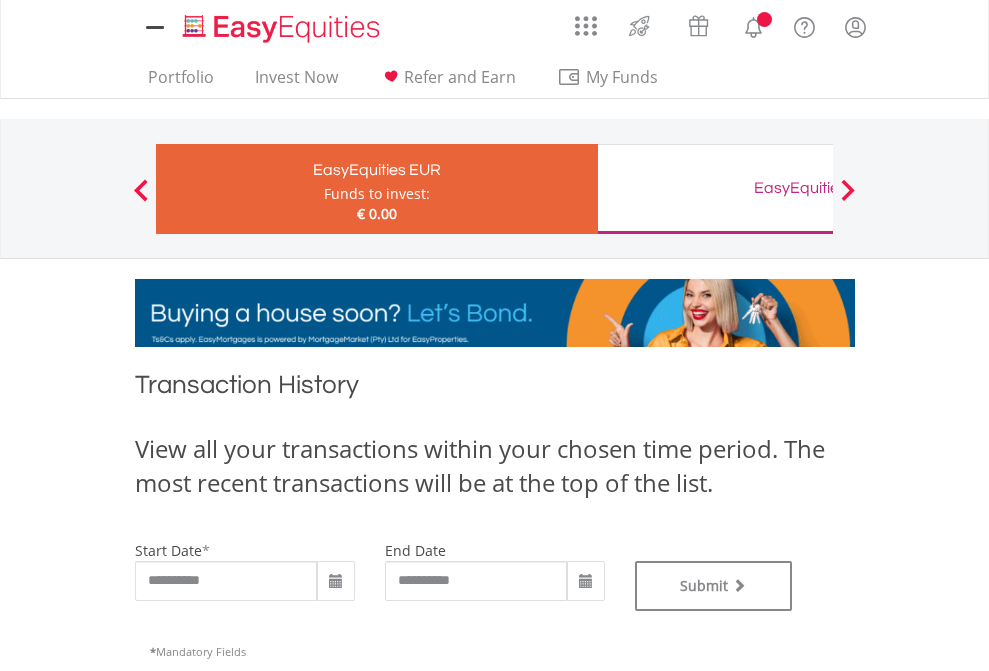 click on "EasyEquities GBP" at bounding box center [818, 188] 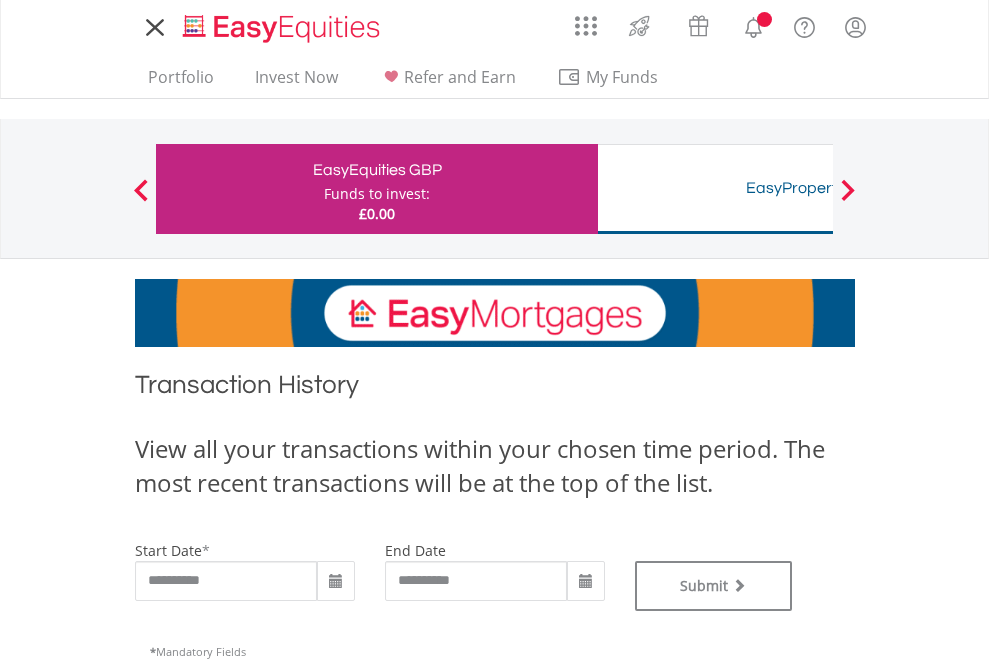 scroll, scrollTop: 0, scrollLeft: 0, axis: both 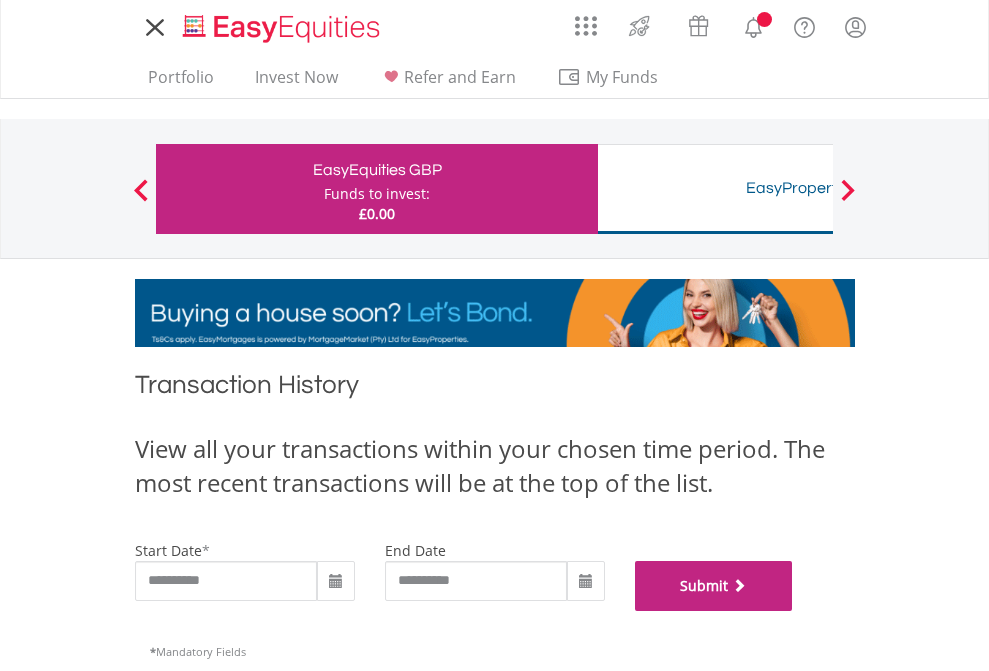 click on "Submit" at bounding box center [714, 586] 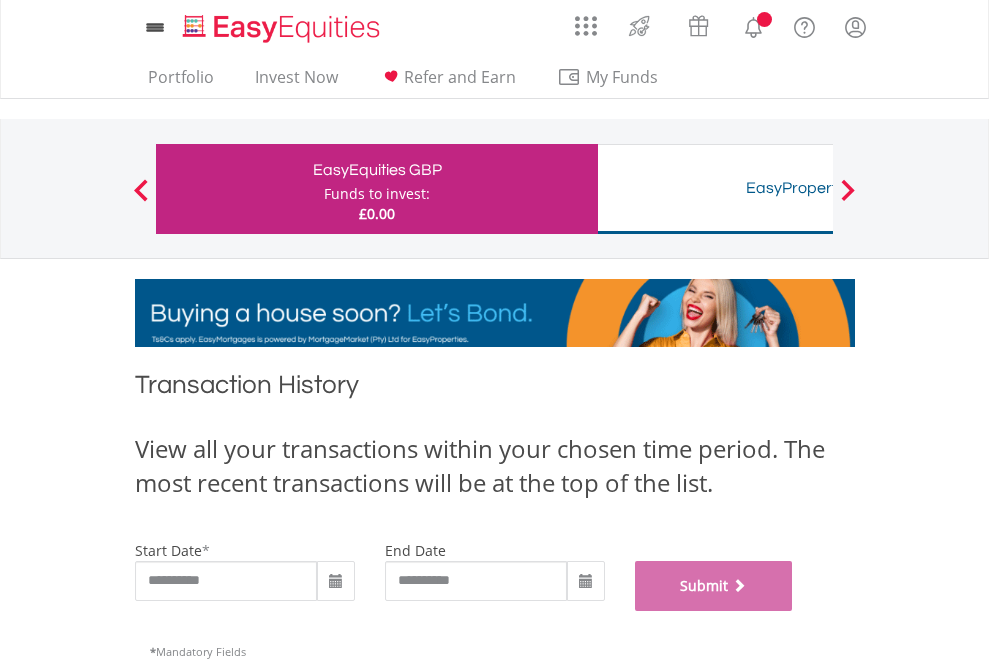scroll, scrollTop: 811, scrollLeft: 0, axis: vertical 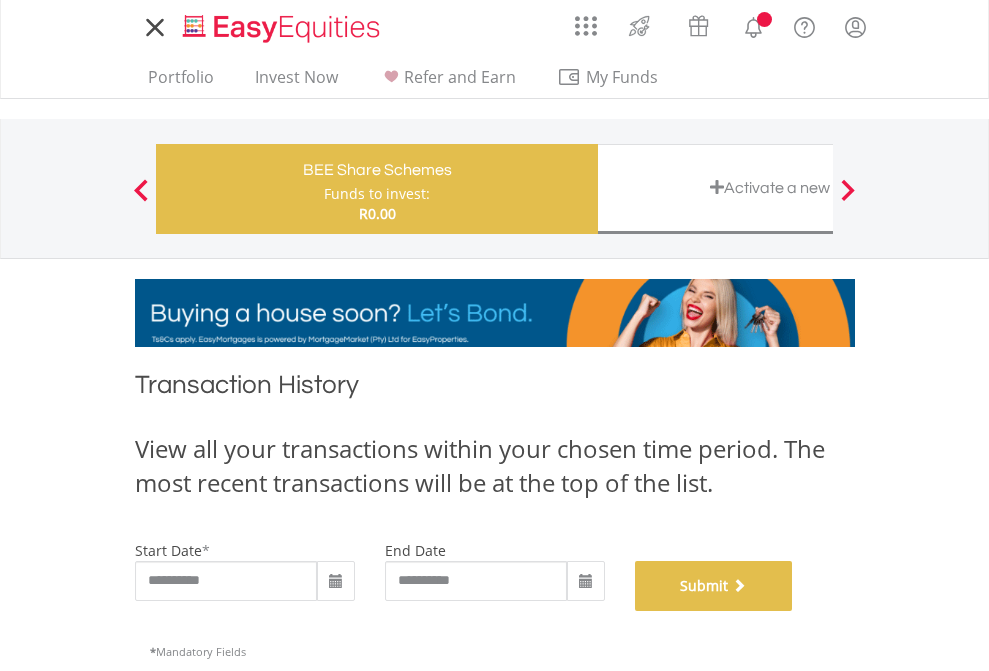 click on "Submit" at bounding box center [714, 586] 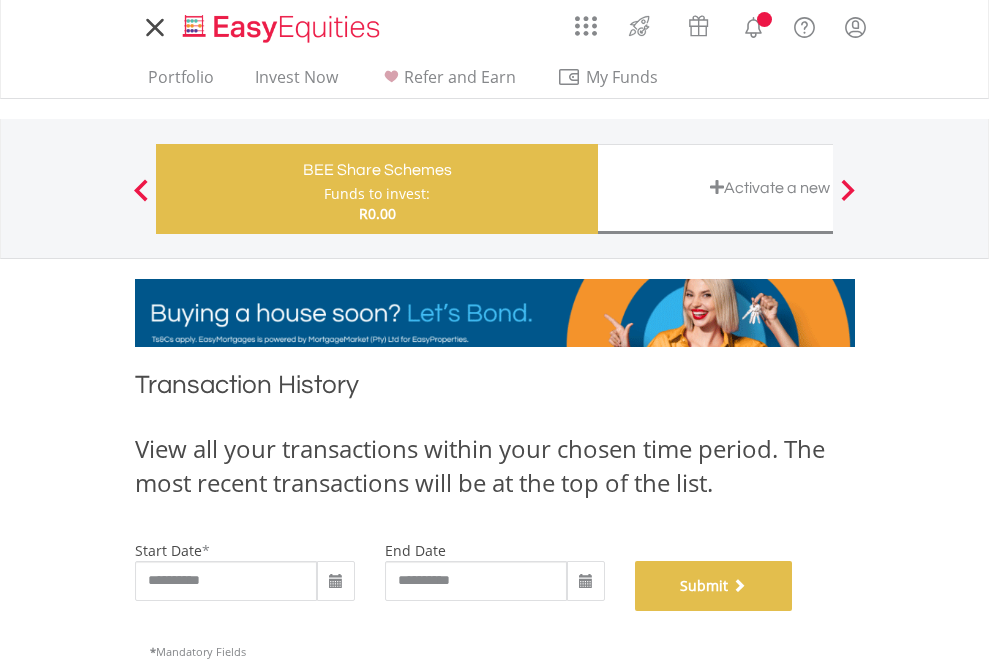 scroll, scrollTop: 811, scrollLeft: 0, axis: vertical 